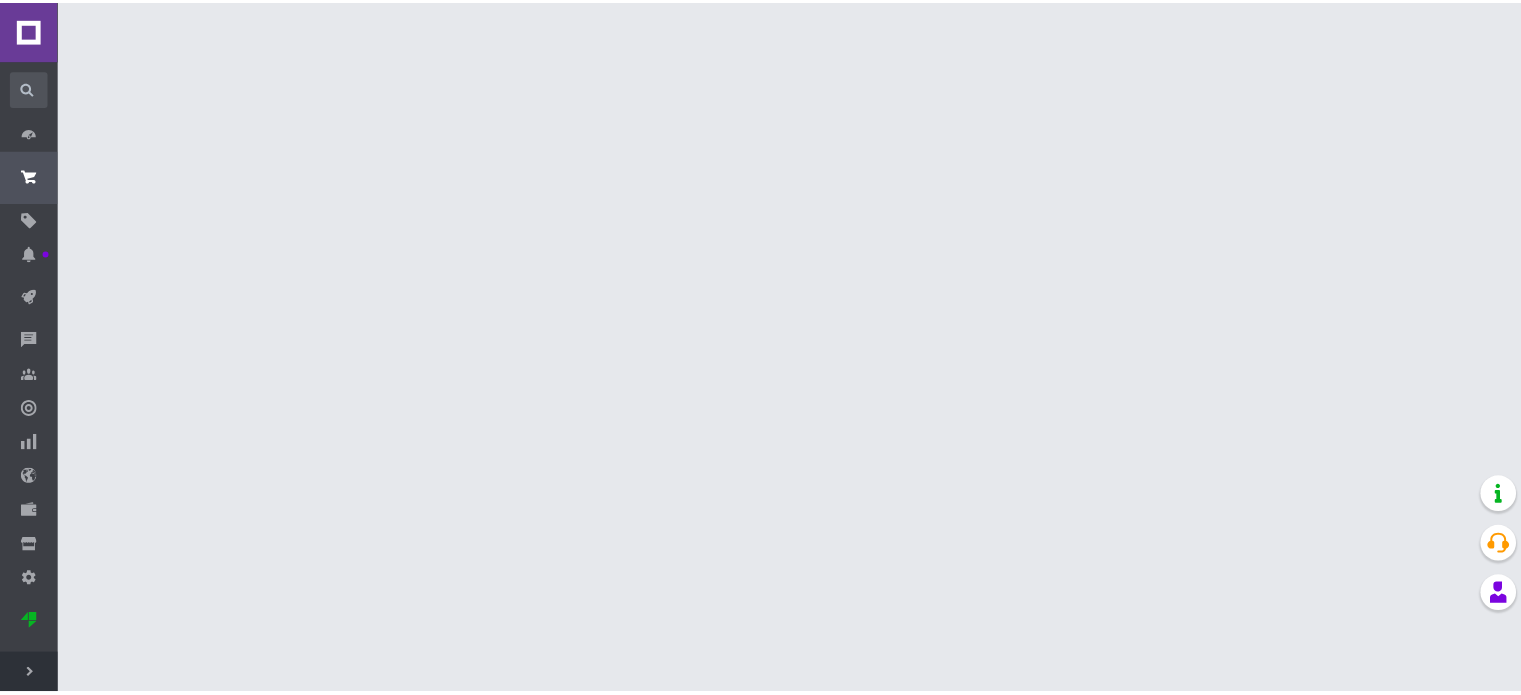 scroll, scrollTop: 0, scrollLeft: 0, axis: both 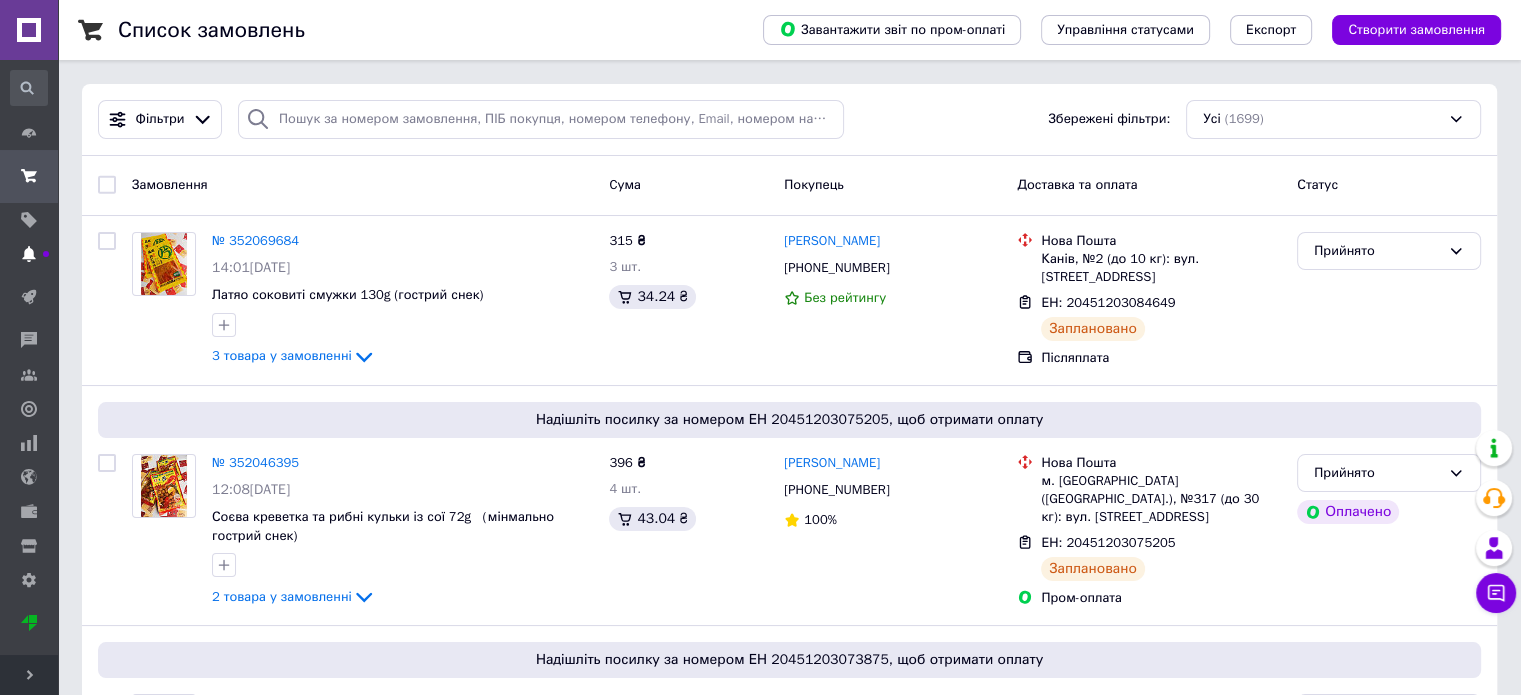 click 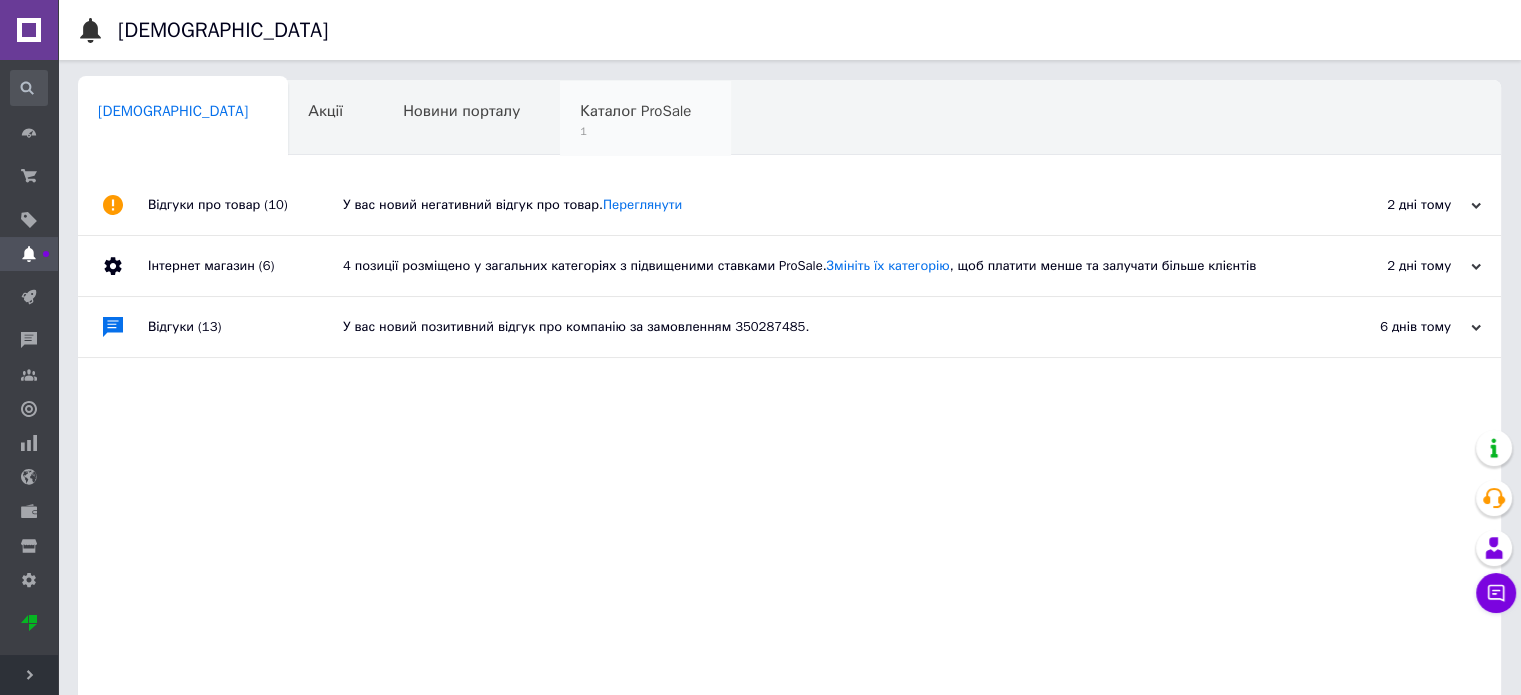 click on "Каталог ProSale 1" at bounding box center [645, 119] 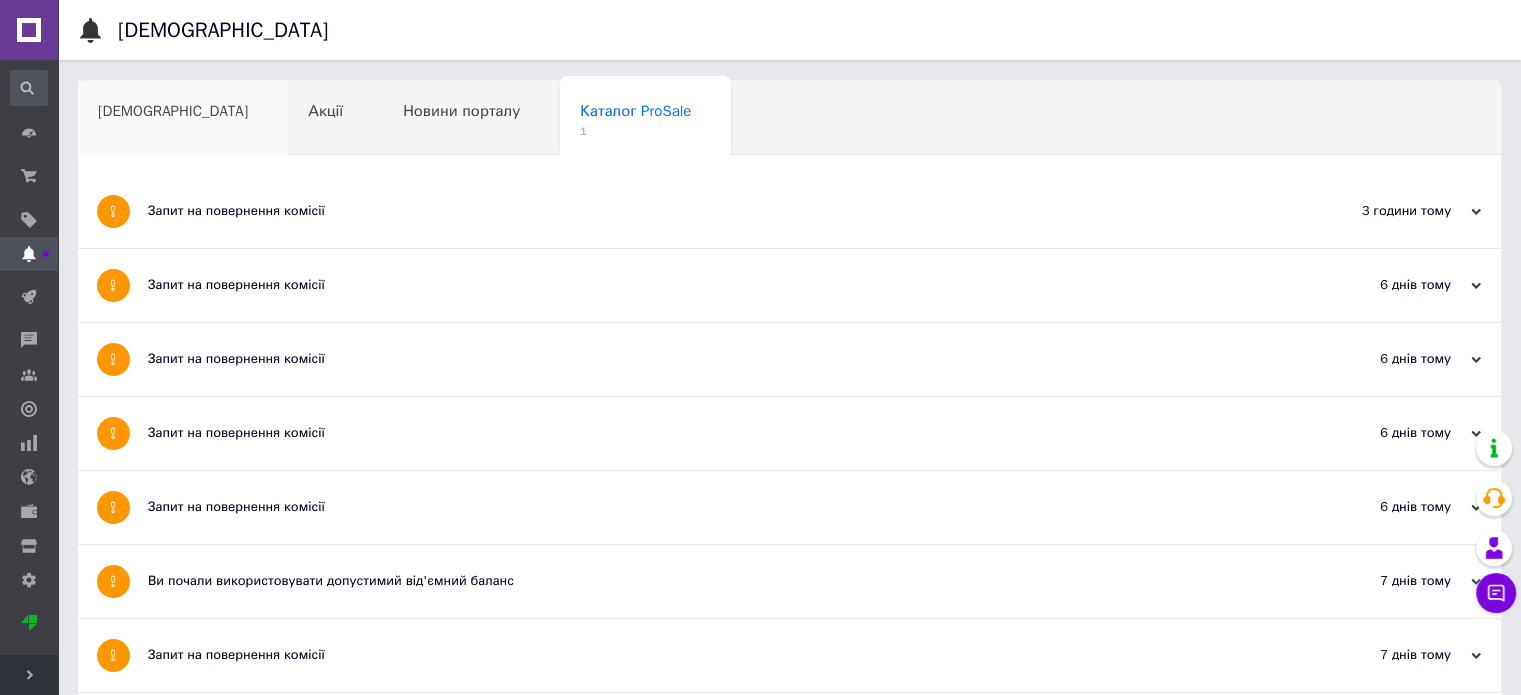 click on "[DEMOGRAPHIC_DATA]" at bounding box center (183, 119) 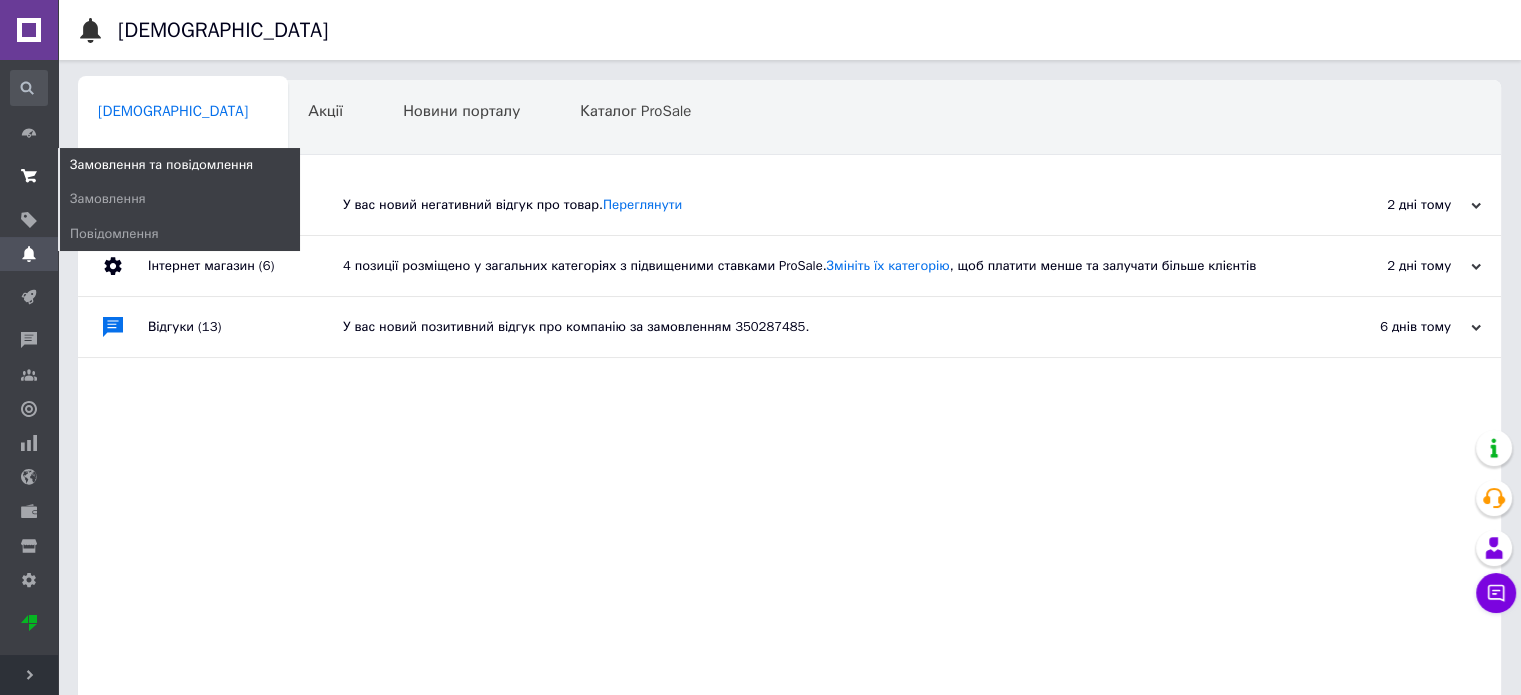 click 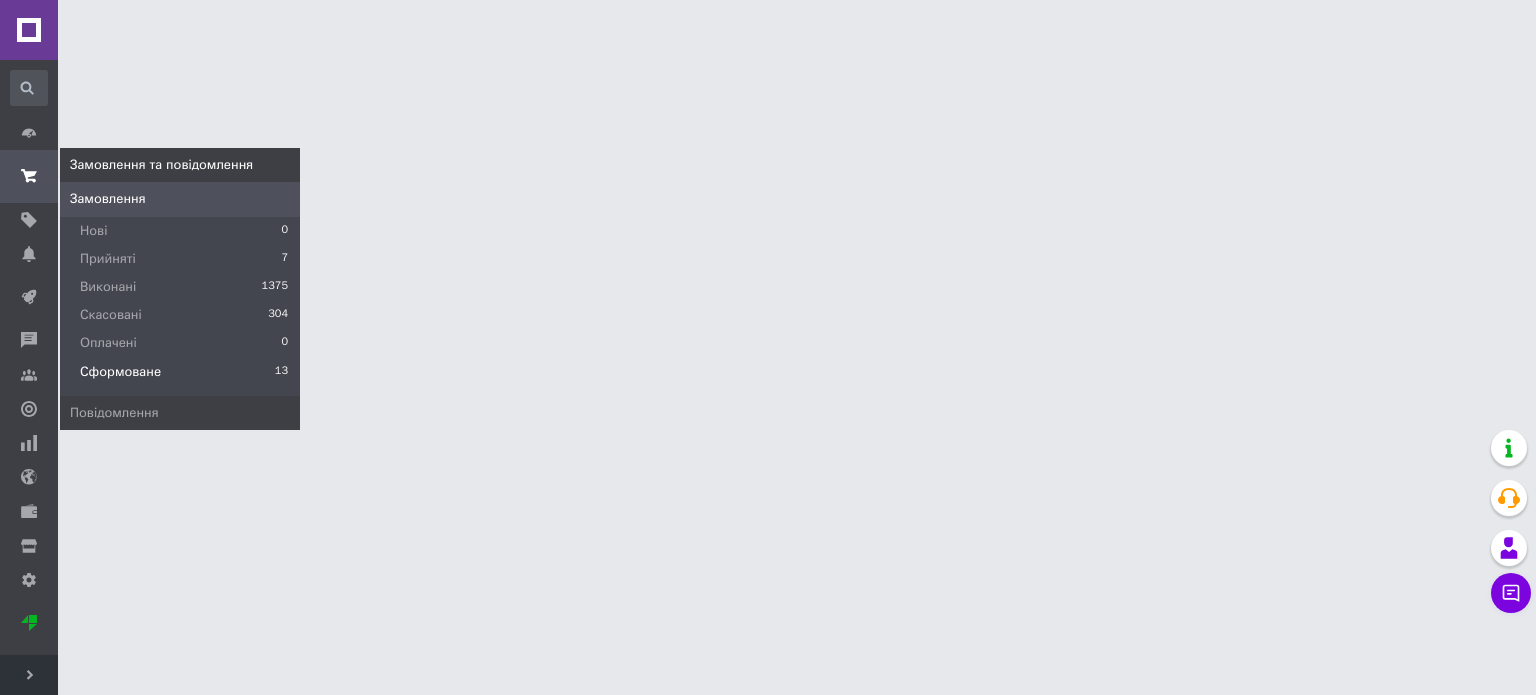 click on "Сформоване  13" at bounding box center [180, 377] 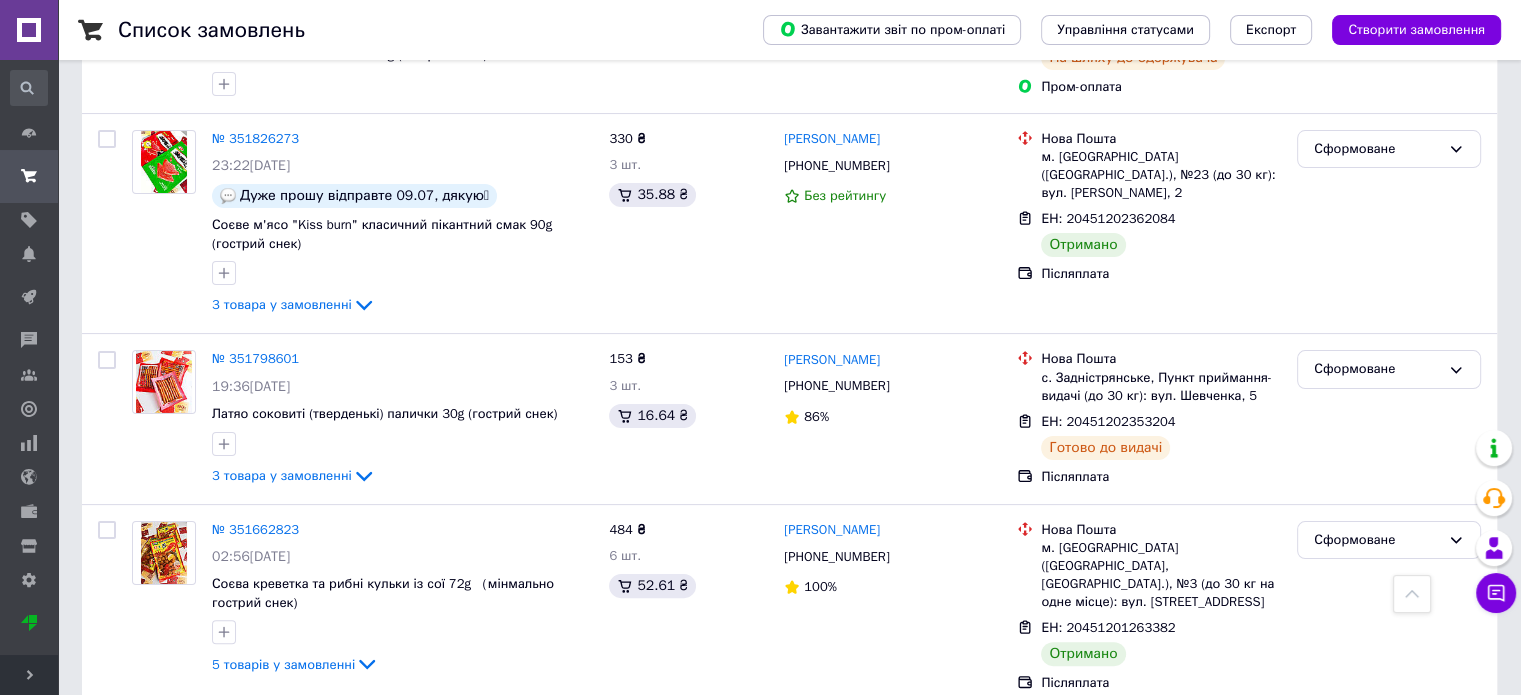 scroll, scrollTop: 373, scrollLeft: 0, axis: vertical 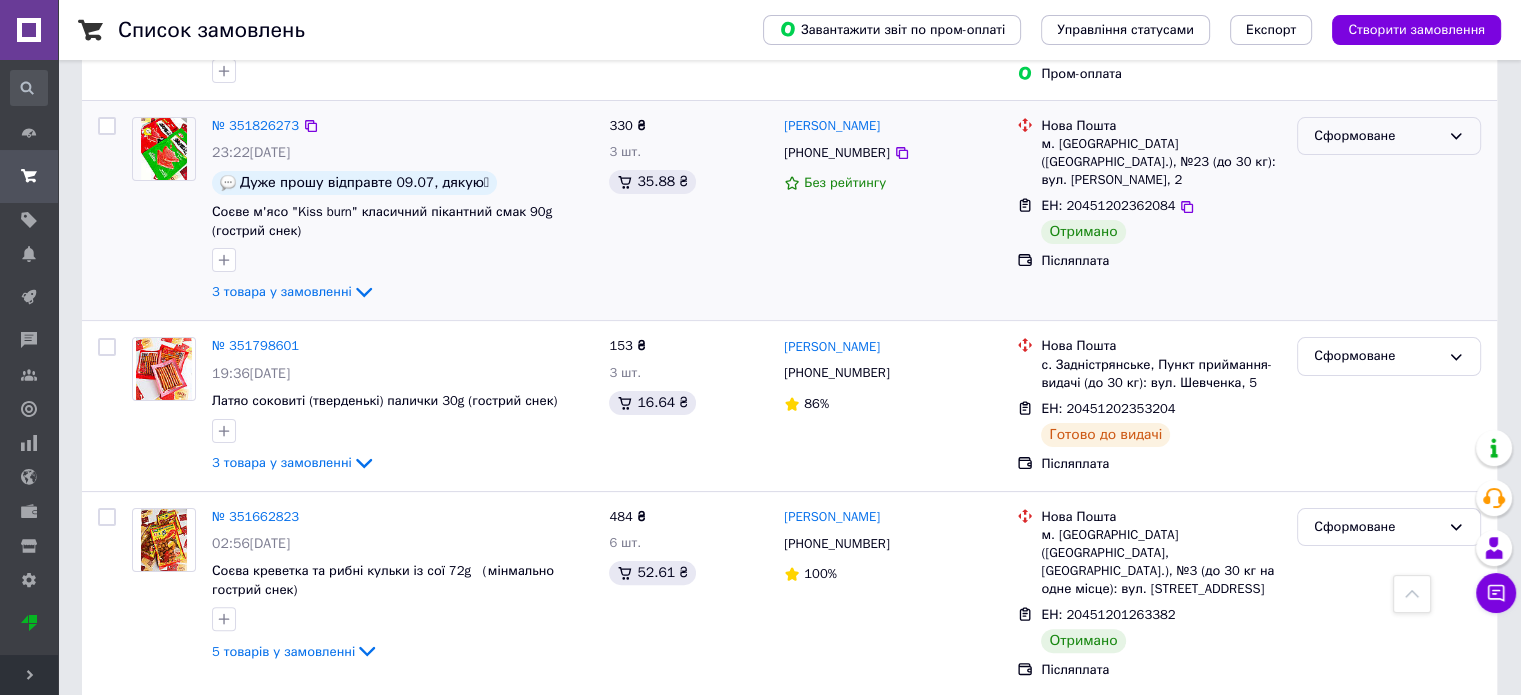 click on "Сформоване" at bounding box center (1377, 136) 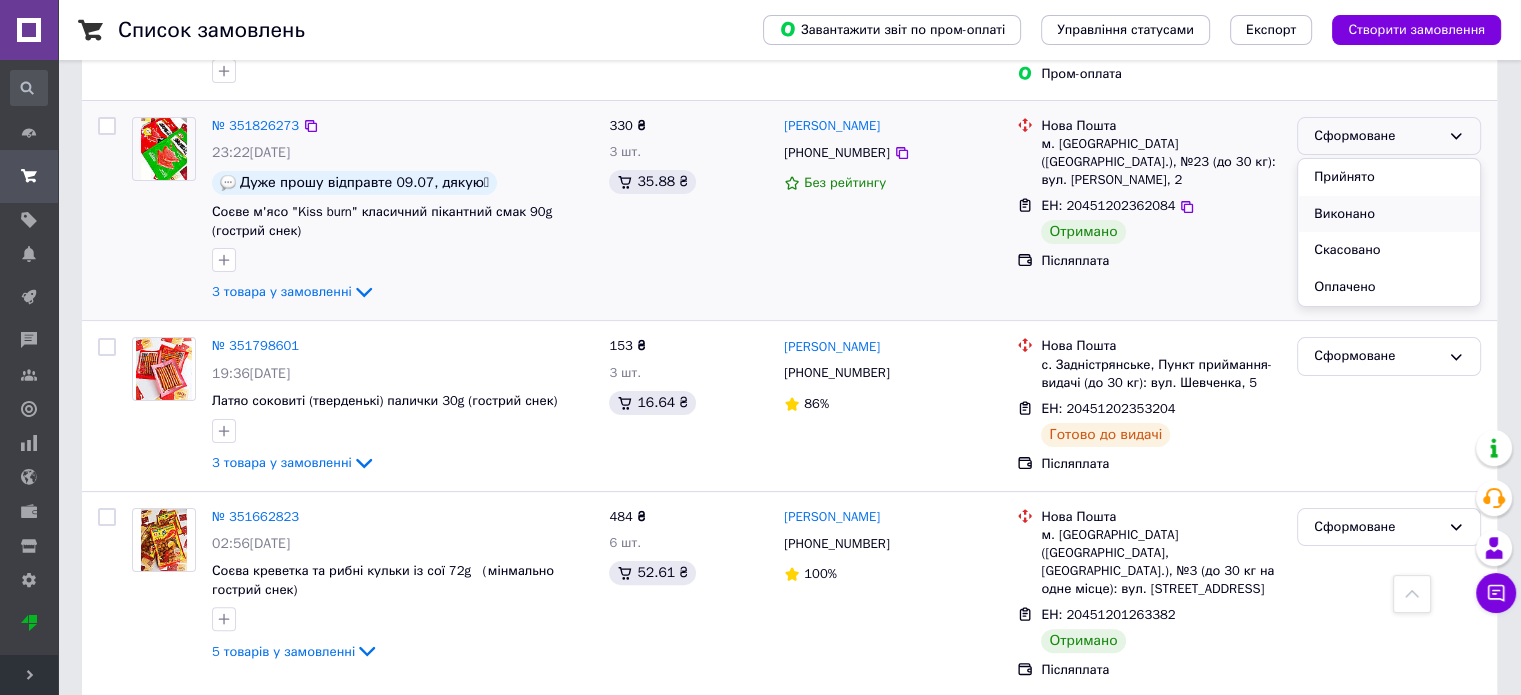 click on "Виконано" at bounding box center [1389, 214] 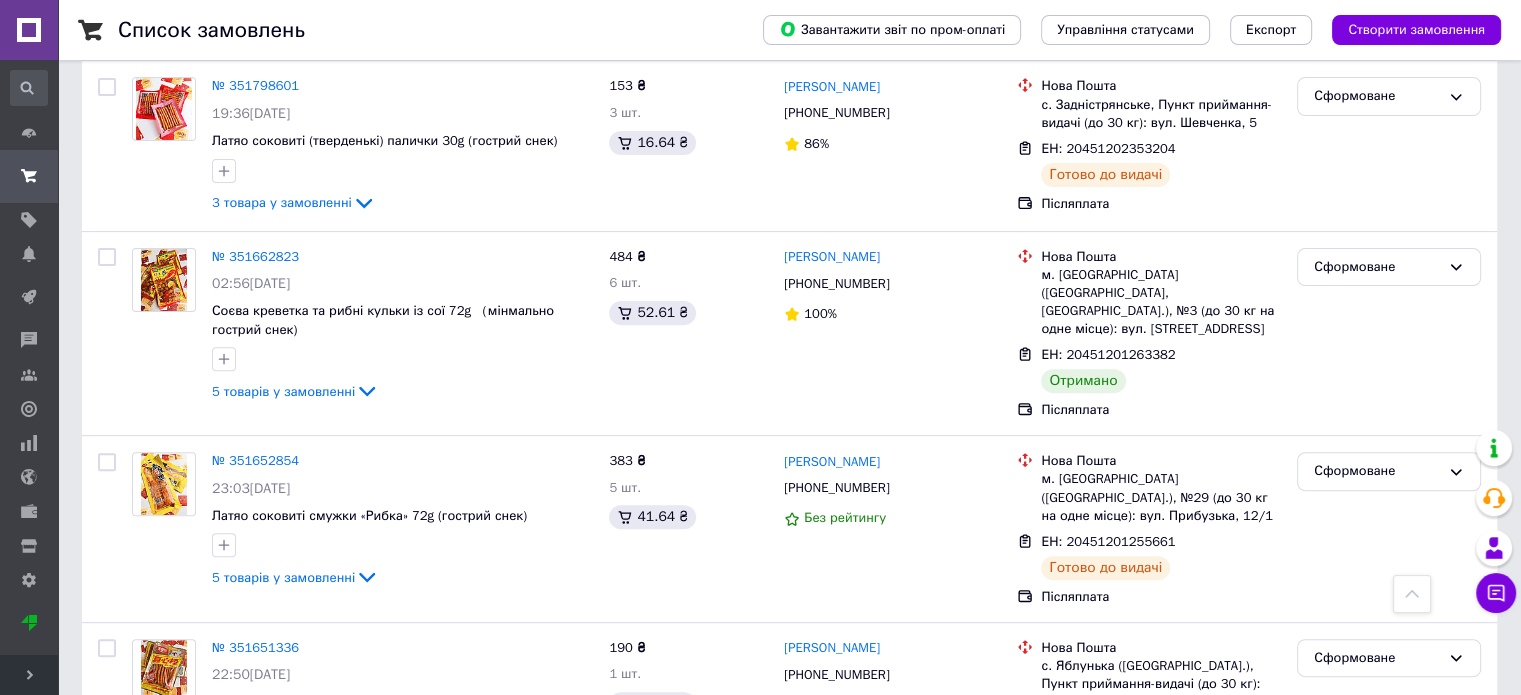 scroll, scrollTop: 681, scrollLeft: 0, axis: vertical 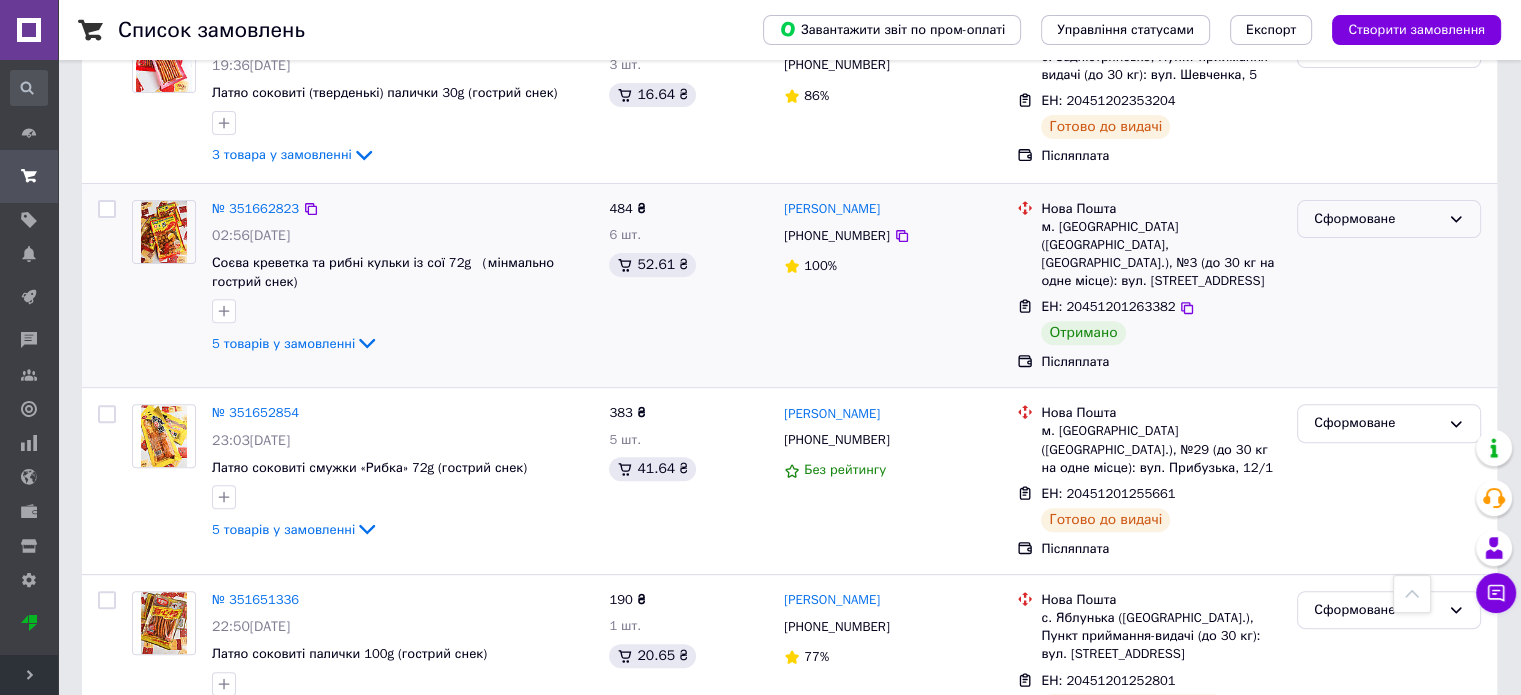 click on "Сформоване" at bounding box center (1377, 219) 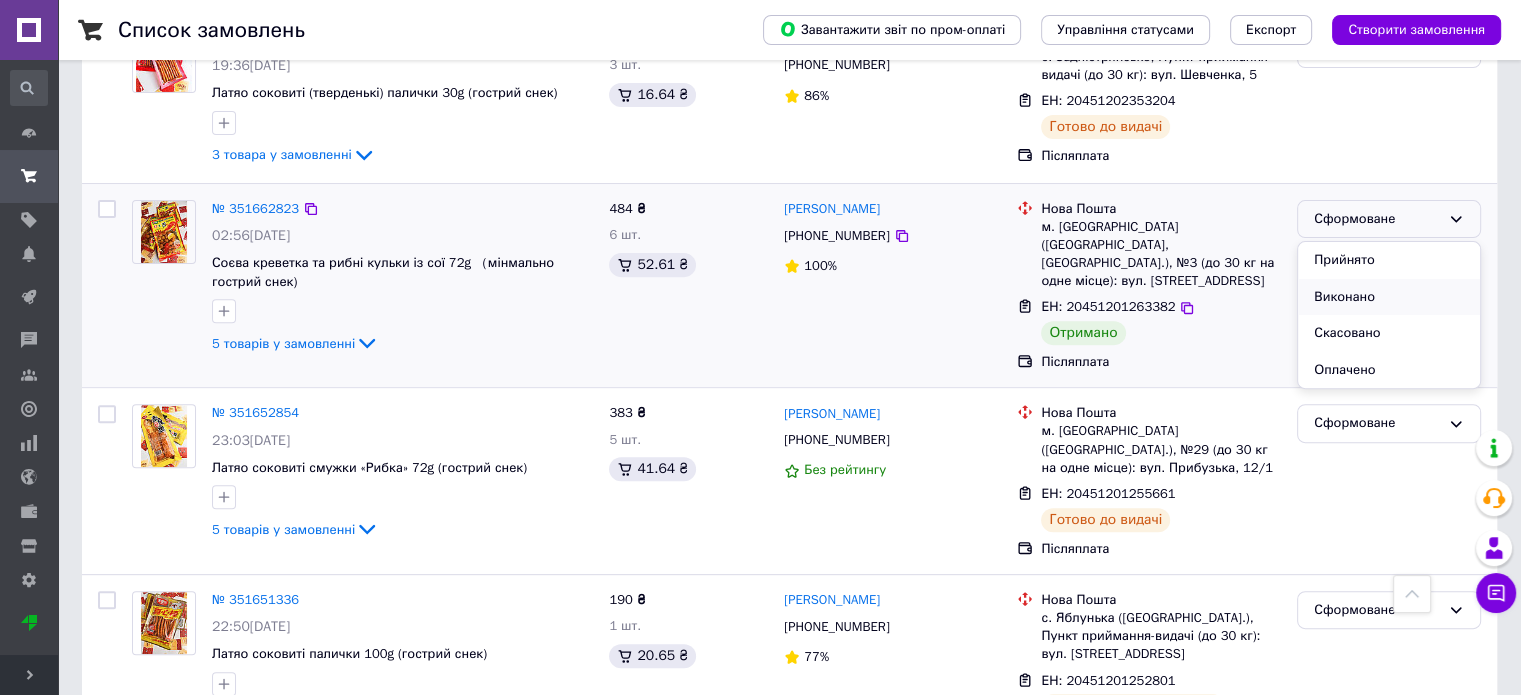 click on "Виконано" at bounding box center [1389, 297] 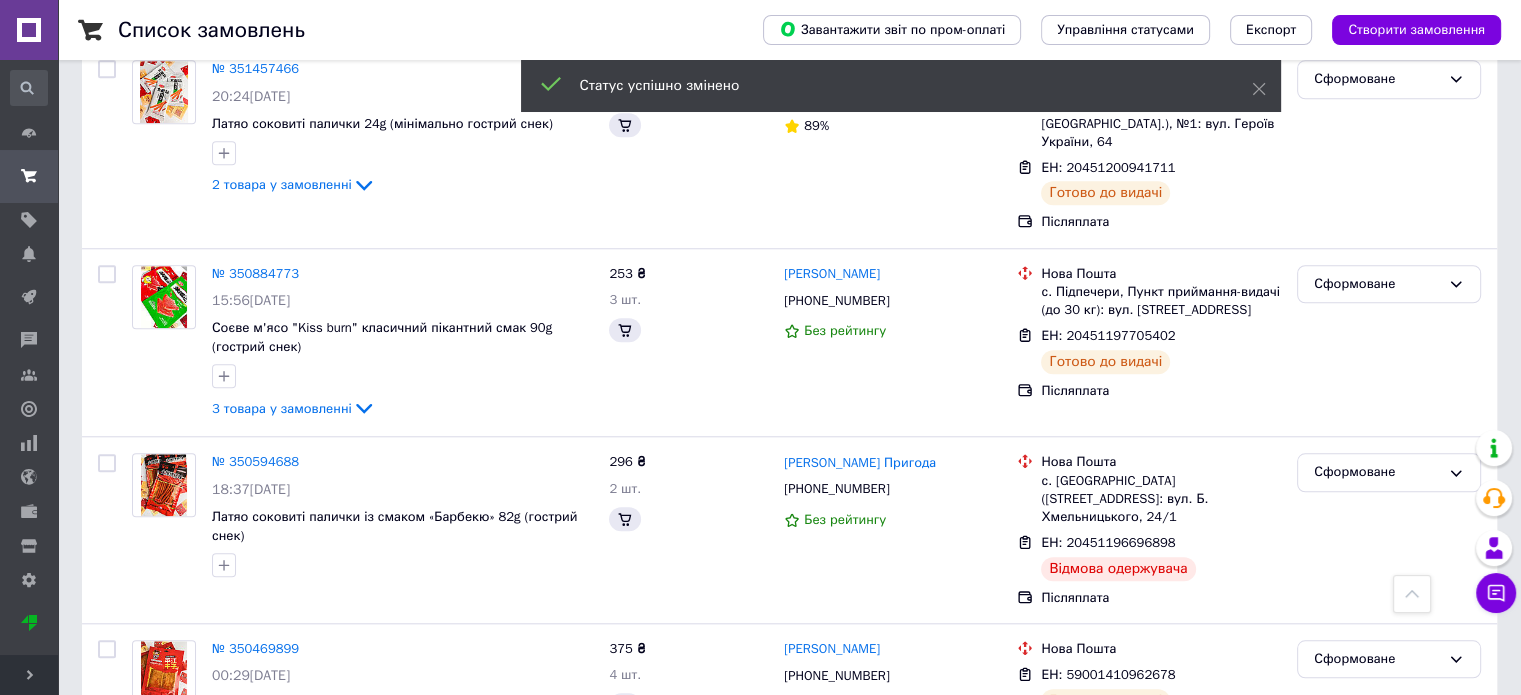scroll, scrollTop: 1972, scrollLeft: 0, axis: vertical 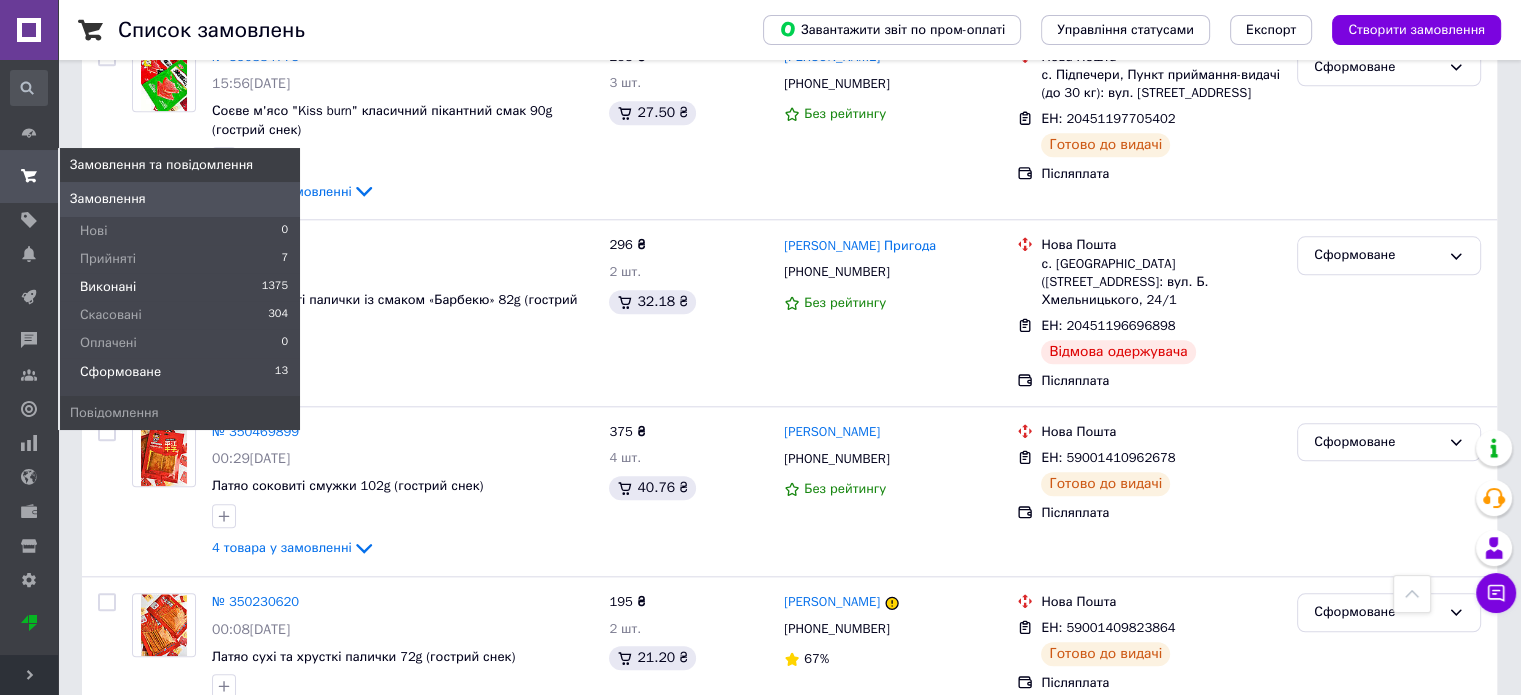 click on "Виконані" at bounding box center (108, 287) 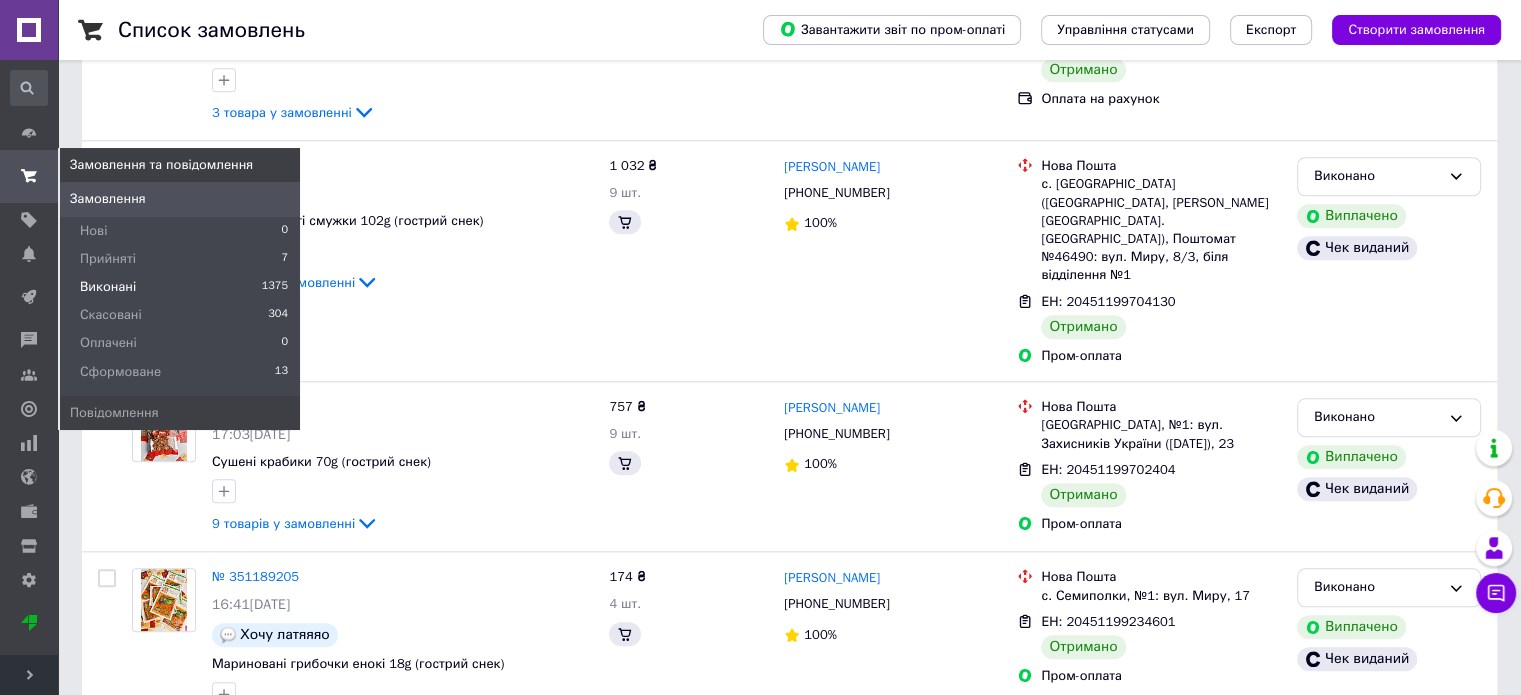 scroll, scrollTop: 0, scrollLeft: 0, axis: both 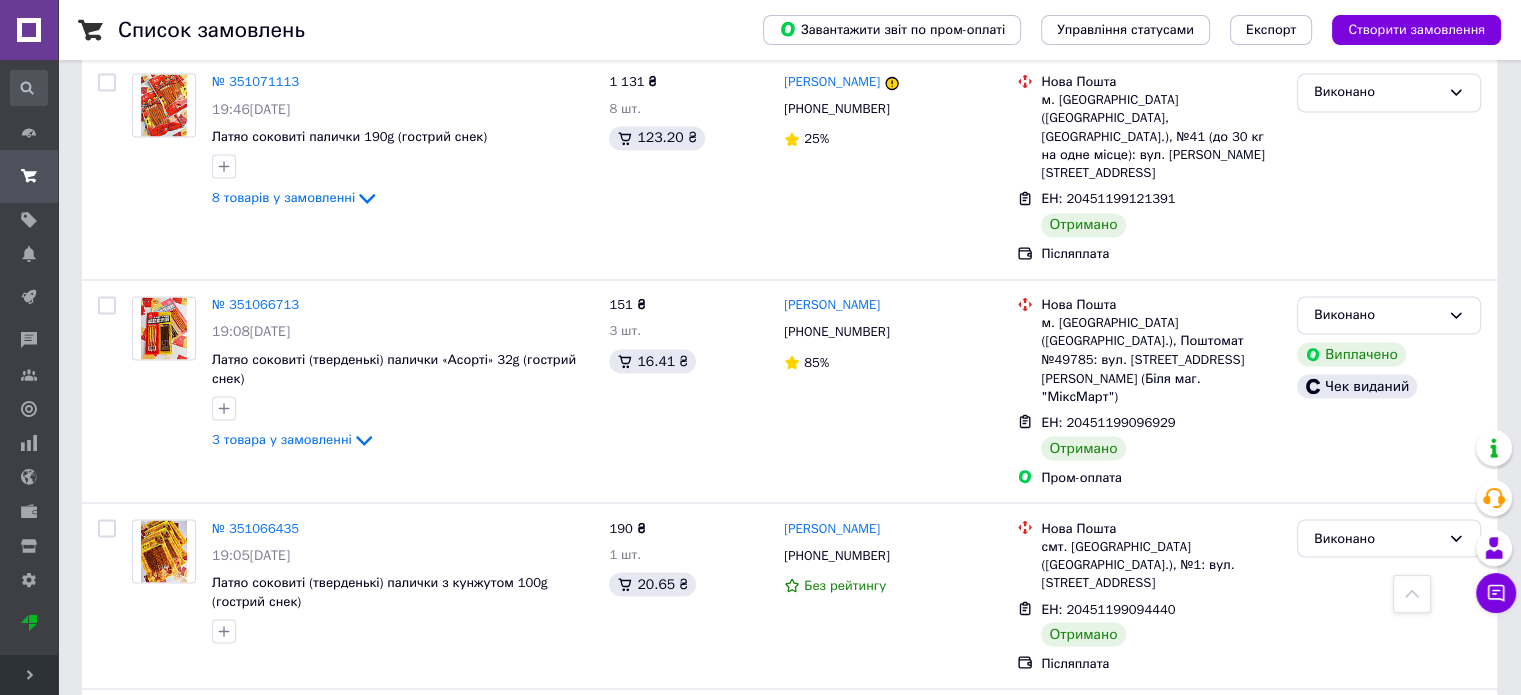 click on "2" at bounding box center [145, 922] 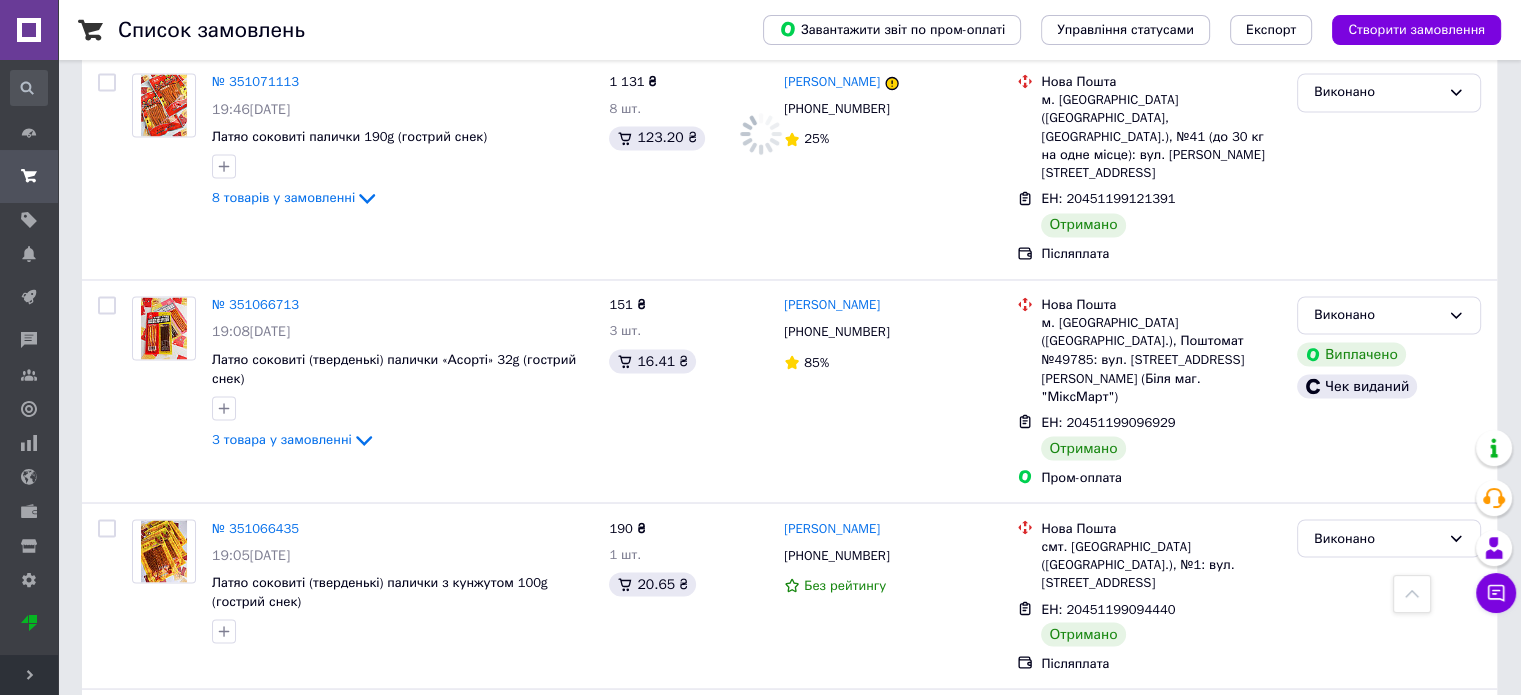 click on "Попередня" at bounding box center (139, 922) 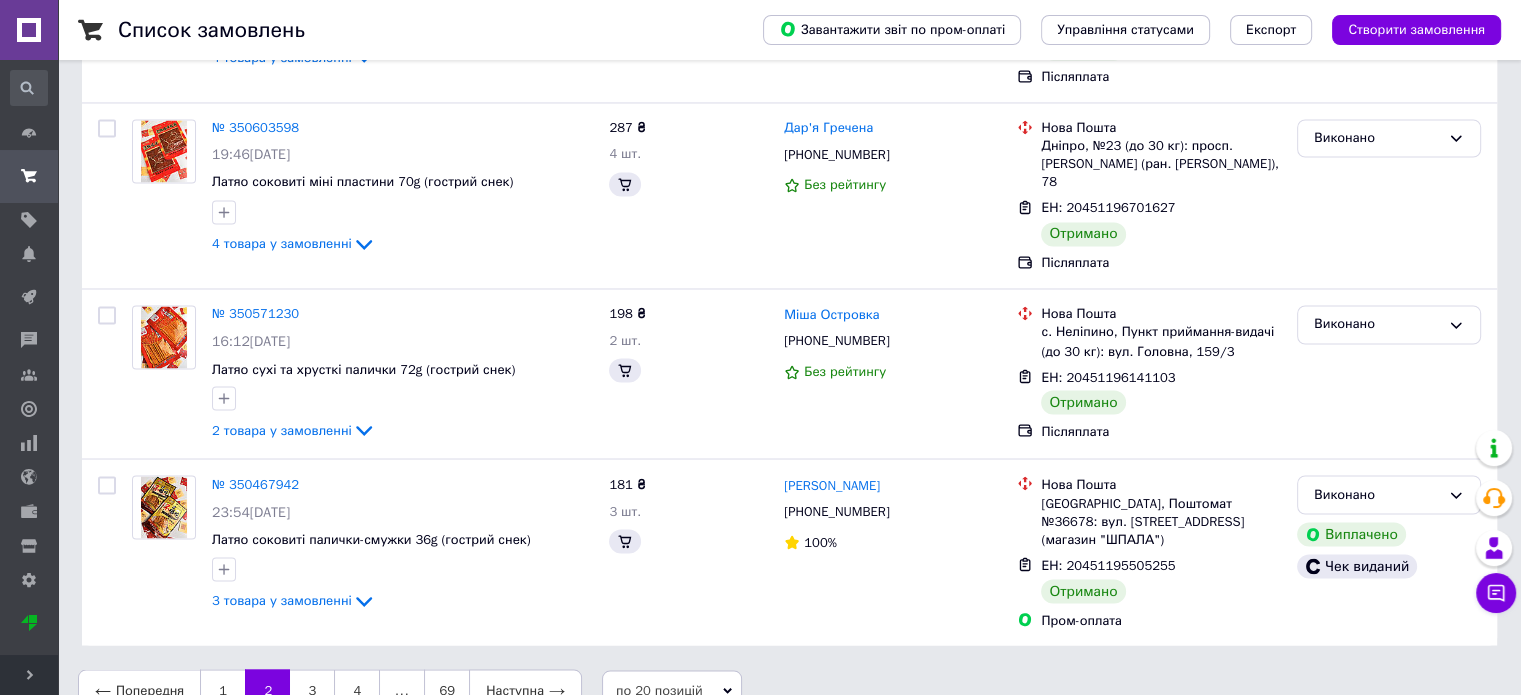 scroll, scrollTop: 0, scrollLeft: 0, axis: both 